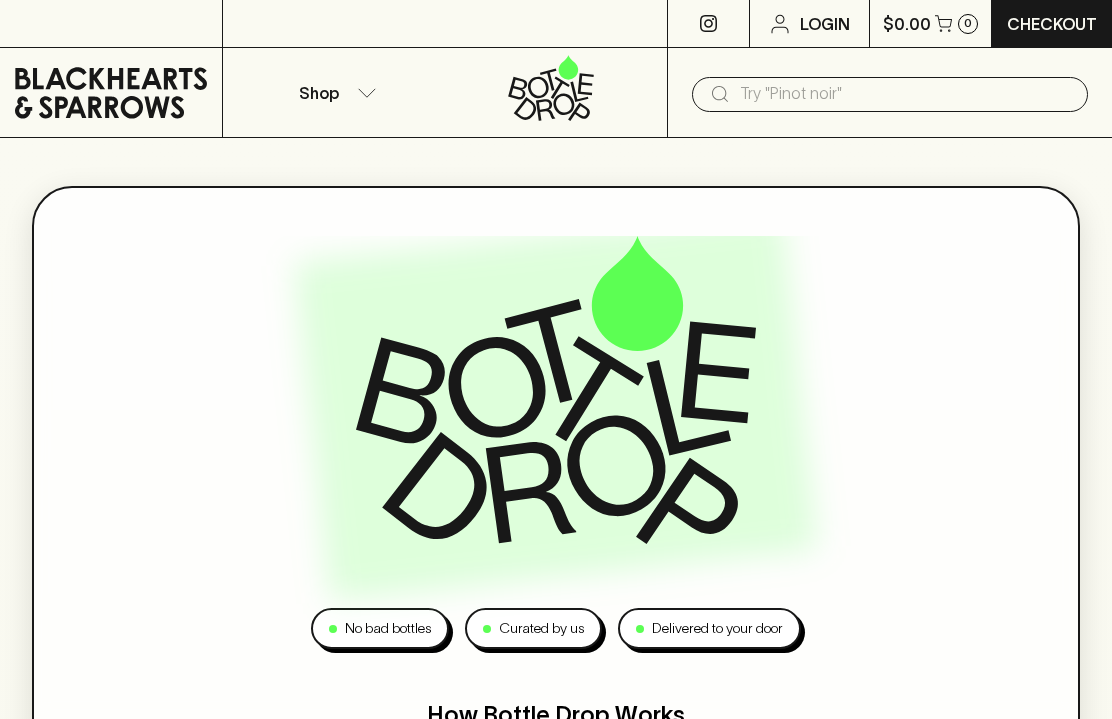 scroll, scrollTop: 0, scrollLeft: 0, axis: both 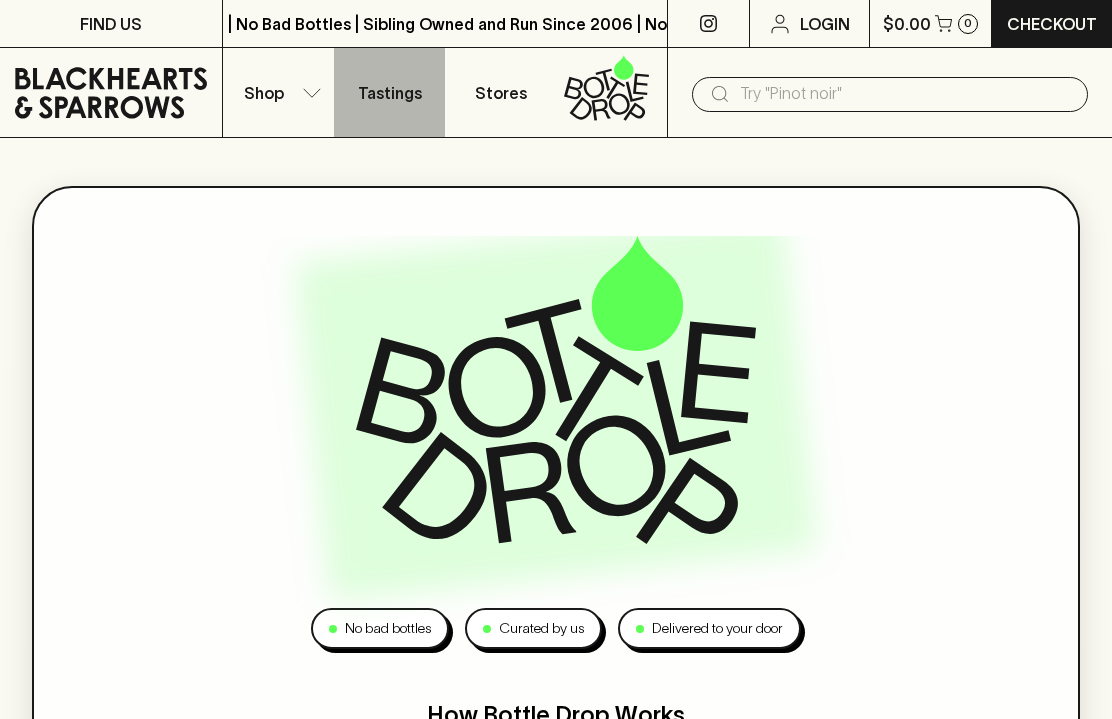 click on "Tastings" at bounding box center [389, 92] 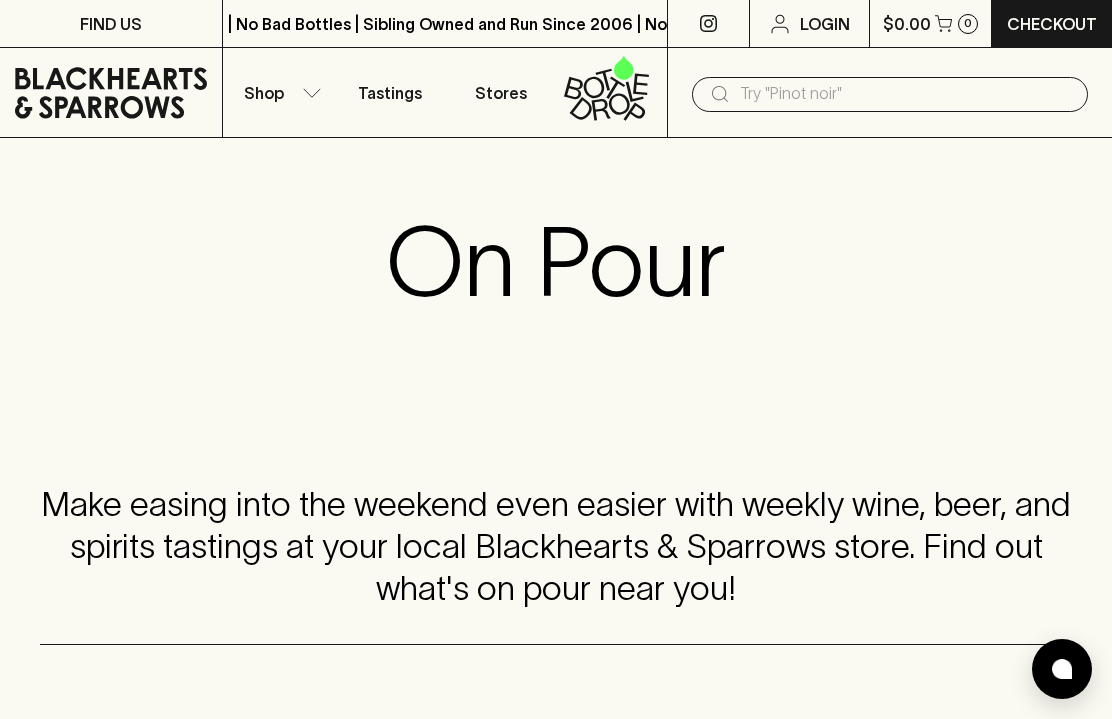 click on "Shop" at bounding box center [278, 92] 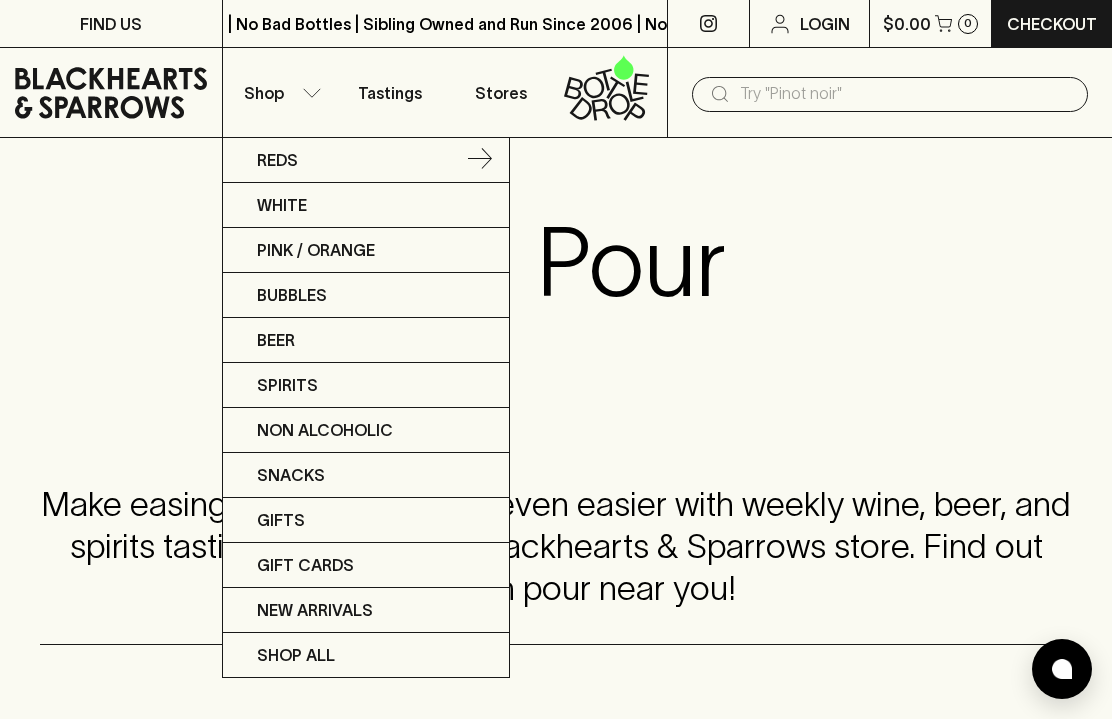 click on "Reds" at bounding box center [366, 160] 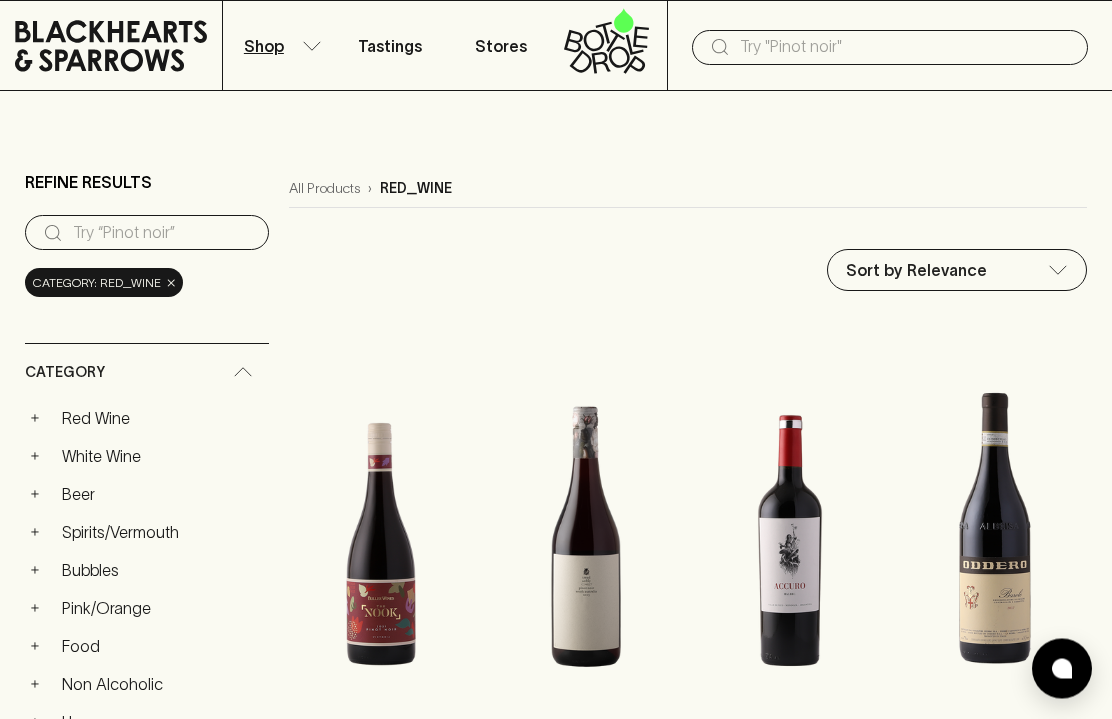 scroll, scrollTop: 44, scrollLeft: 0, axis: vertical 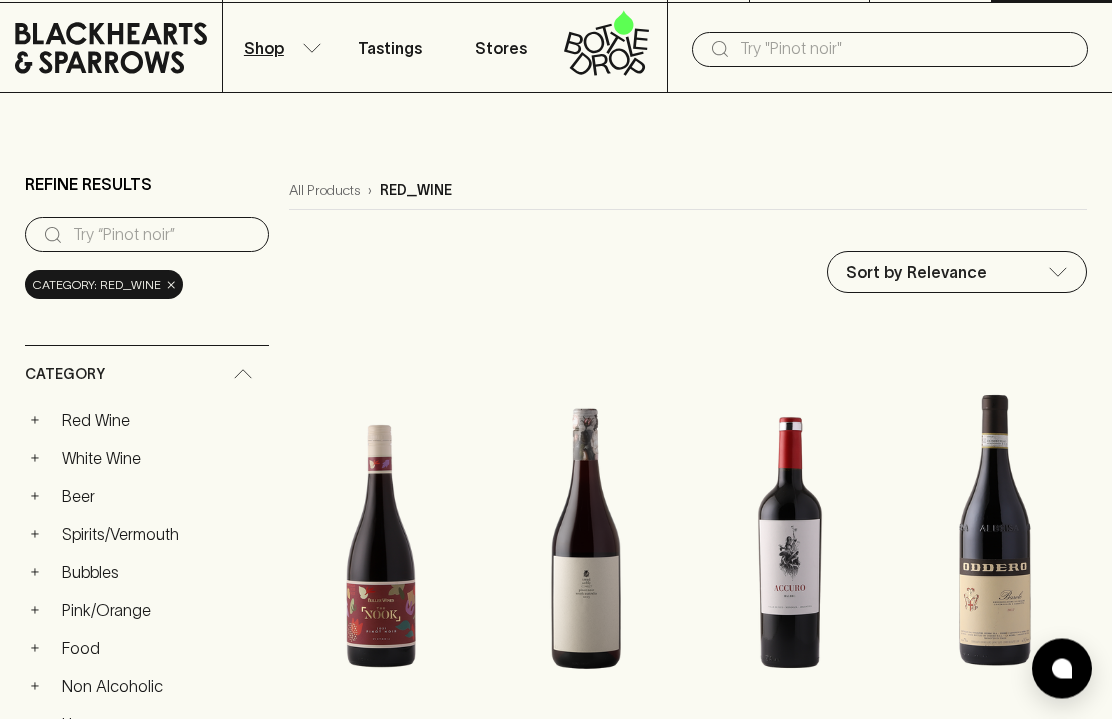 click on "+" at bounding box center (35, 421) 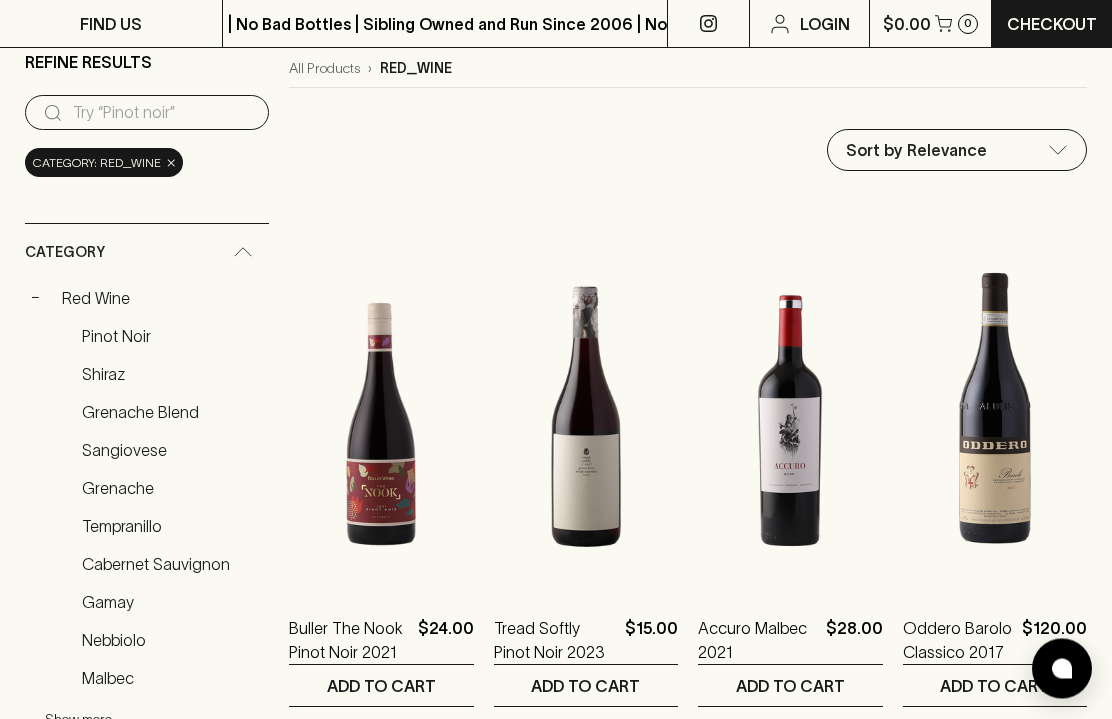 scroll, scrollTop: 164, scrollLeft: 0, axis: vertical 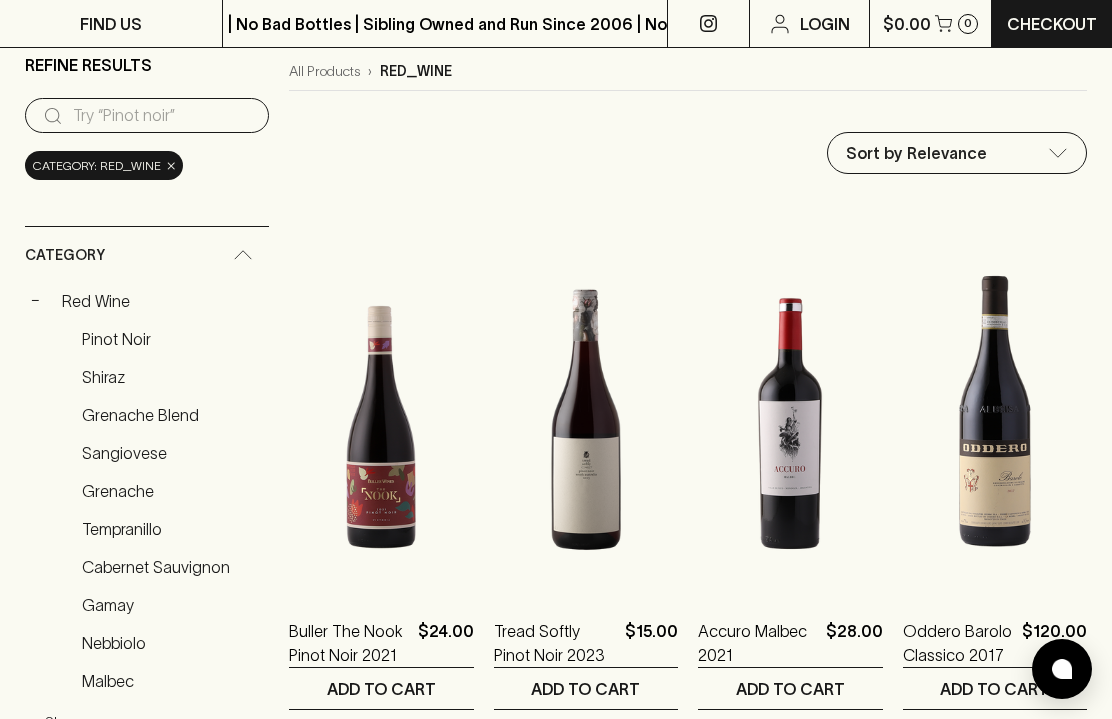 click on "Refine Results ​ Category: red_wine × Category − Red Wine Pinot Noir Shiraz Grenache Blend Sangiovese Grenache Tempranillo Cabernet Sauvignon Gamay Nebbiolo Malbec Show more + White Wine + Beer + Spirits/Vermouth + Bubbles + Pink/Orange + Food + Non Alcoholic + Homewares + Cider Show more Region + Argentina + Australia Austria + France + Italy + New Zealand + Spain Price $15 $170 Custom Collections ​ ​ Organic Sustainable Biodynamic 30 under $30 Luncheon Reds January Favourites Conventional BYO BANGERS BBQ BOTTLES Best Sellers Footy Has Started Favourites Style No options available Drinkability Guzzle Impress Contemplate Farming Practices No options available Dietary No options available Type No options available Stylistic Choices No options available New In New In Show More" at bounding box center (147, 1476) 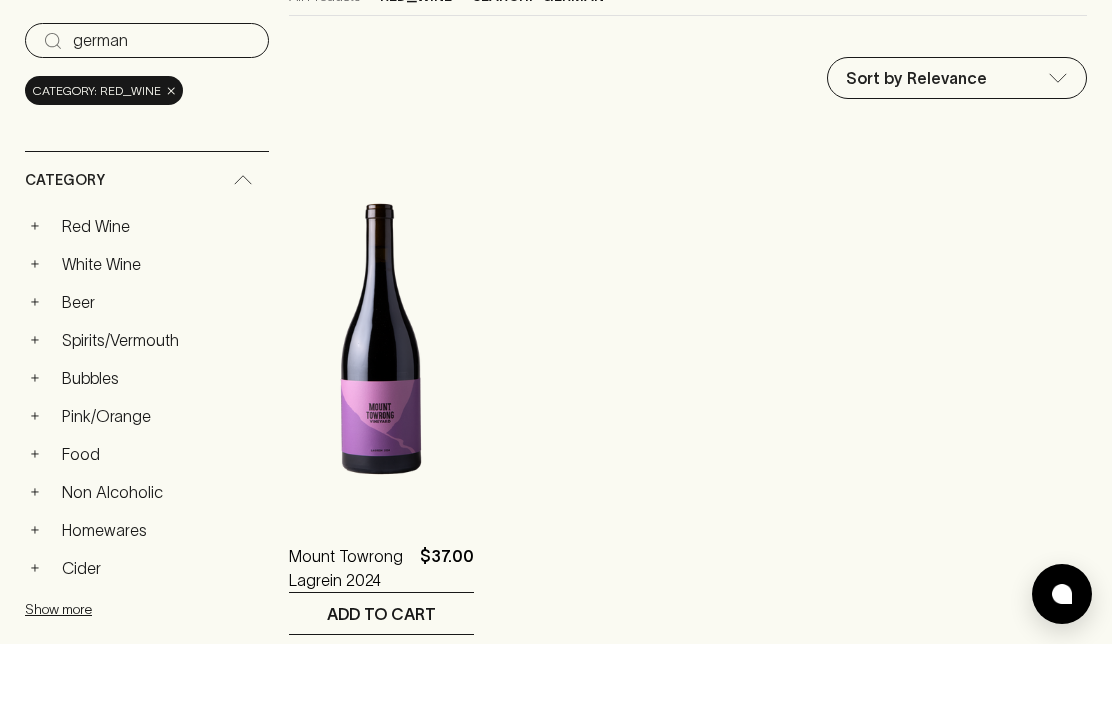 type on "german" 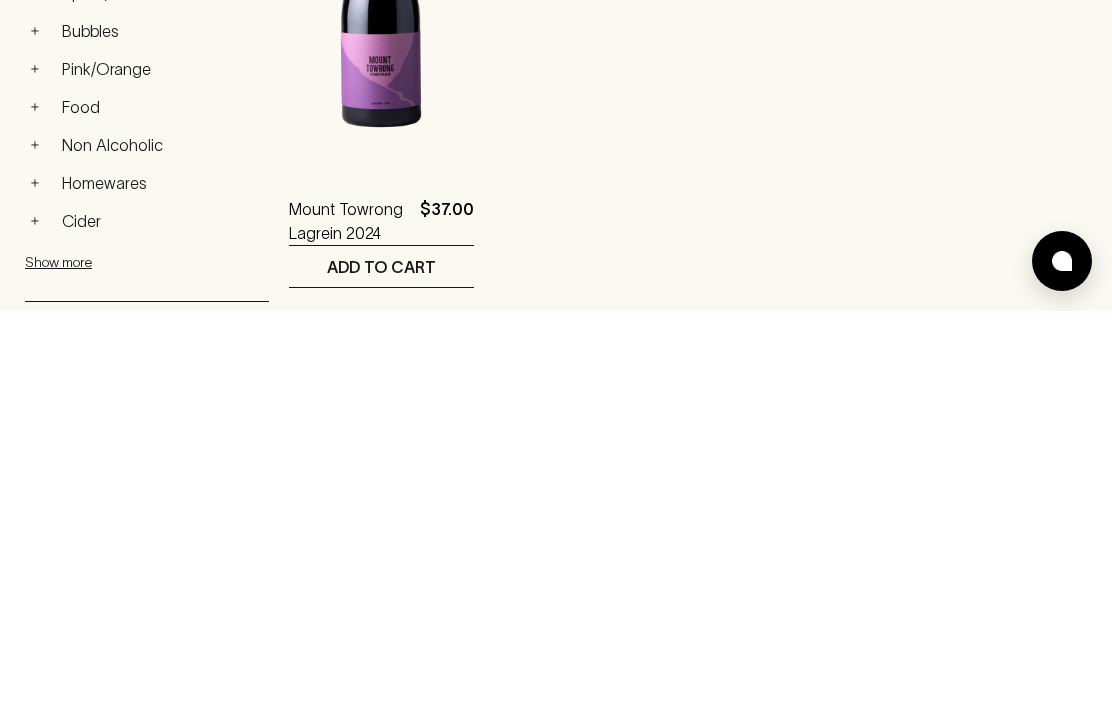 scroll, scrollTop: 179, scrollLeft: 0, axis: vertical 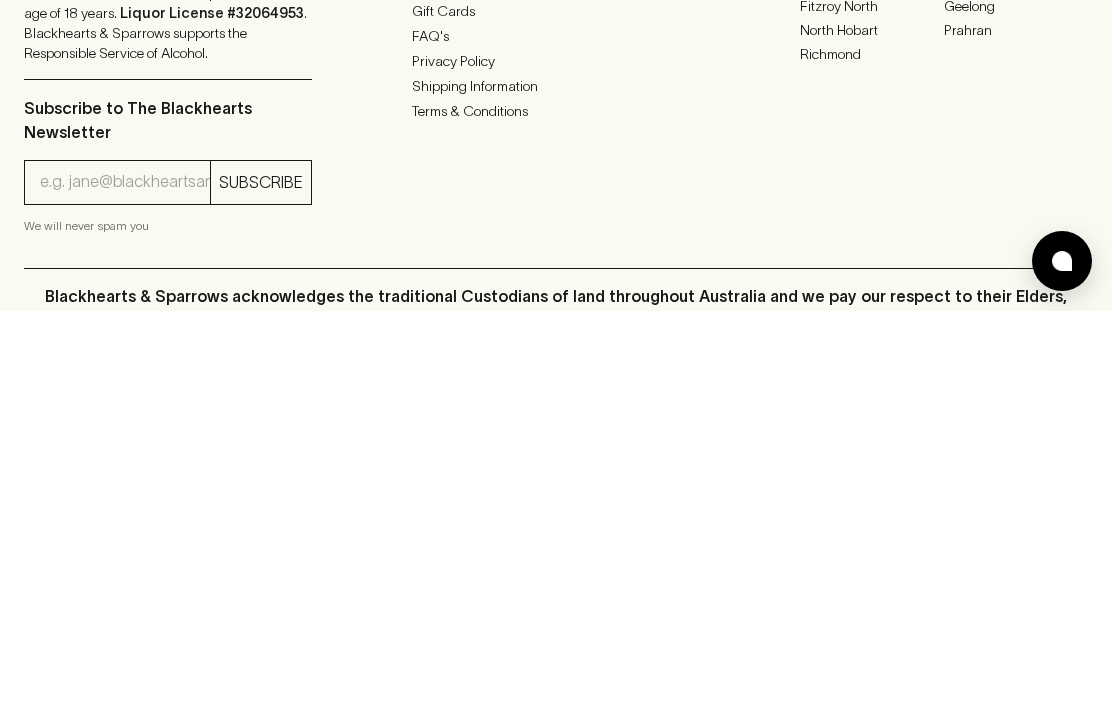 click on "Sibling owned and run since 2006 It is against the law to sell or supply alcohol to, or to obtain alcohol on behalf of a person under the age of 18 years.   Liquor License #32064953 . Blackhearts & Sparrows supports the Responsible Service of Alcohol. Subscribe to The Blackhearts Newsletter SUBSCRIBE We will never spam you OTHER AREAS Bottle Drop FAQ's Business & Bulk Gifting Careers Contact Us Gift Cards FAQ's Privacy Policy Shipping Information Terms & Conditions OUR STORES Abbotsford Braddon Brunswick Brunswick East Brunswick West East Brunswick Village Elwood Fitzroy Fitzroy North Geelong North Hobart Prahran Richmond" at bounding box center (556, 447) 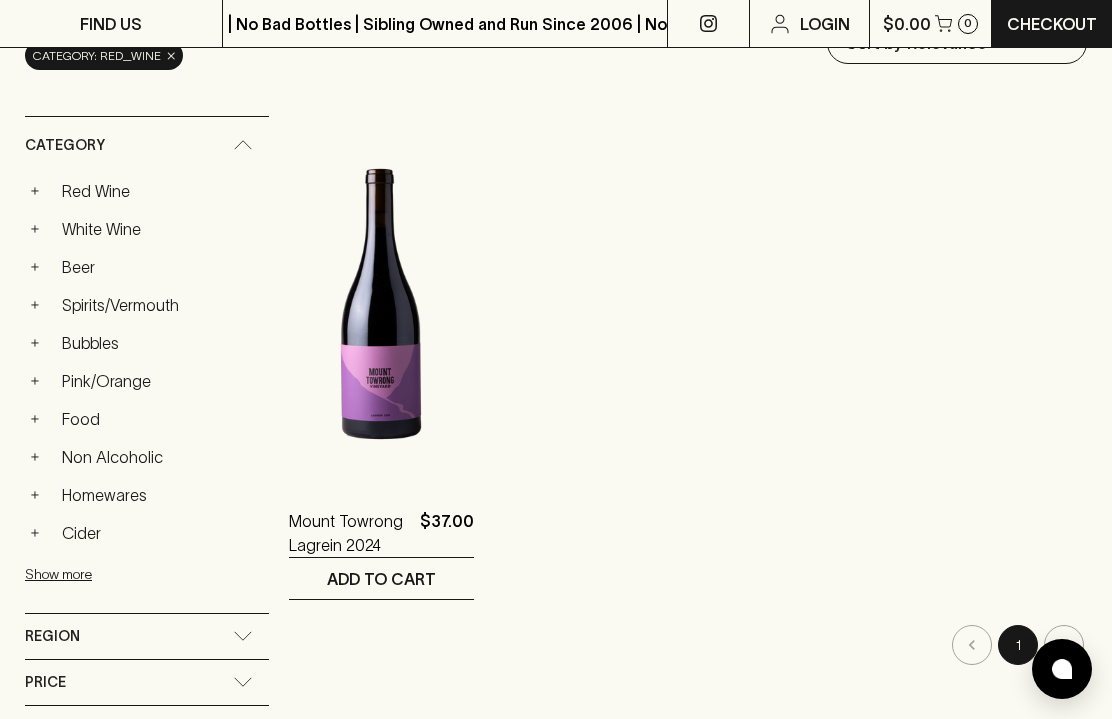 scroll, scrollTop: 273, scrollLeft: 0, axis: vertical 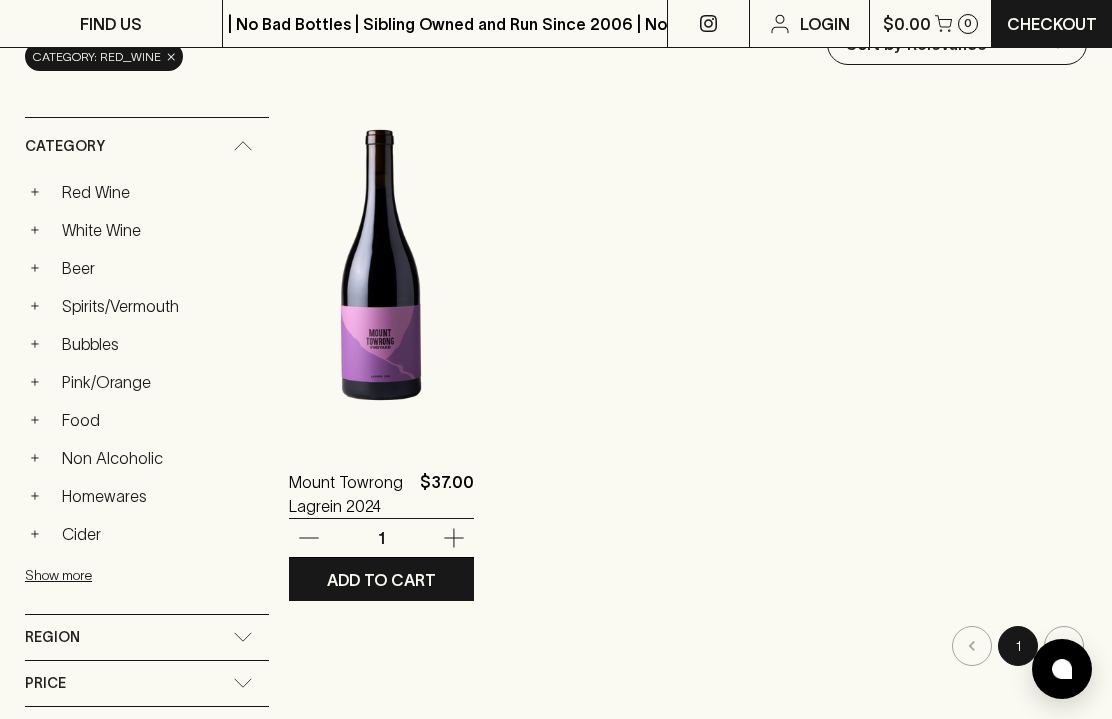 click at bounding box center (381, 265) 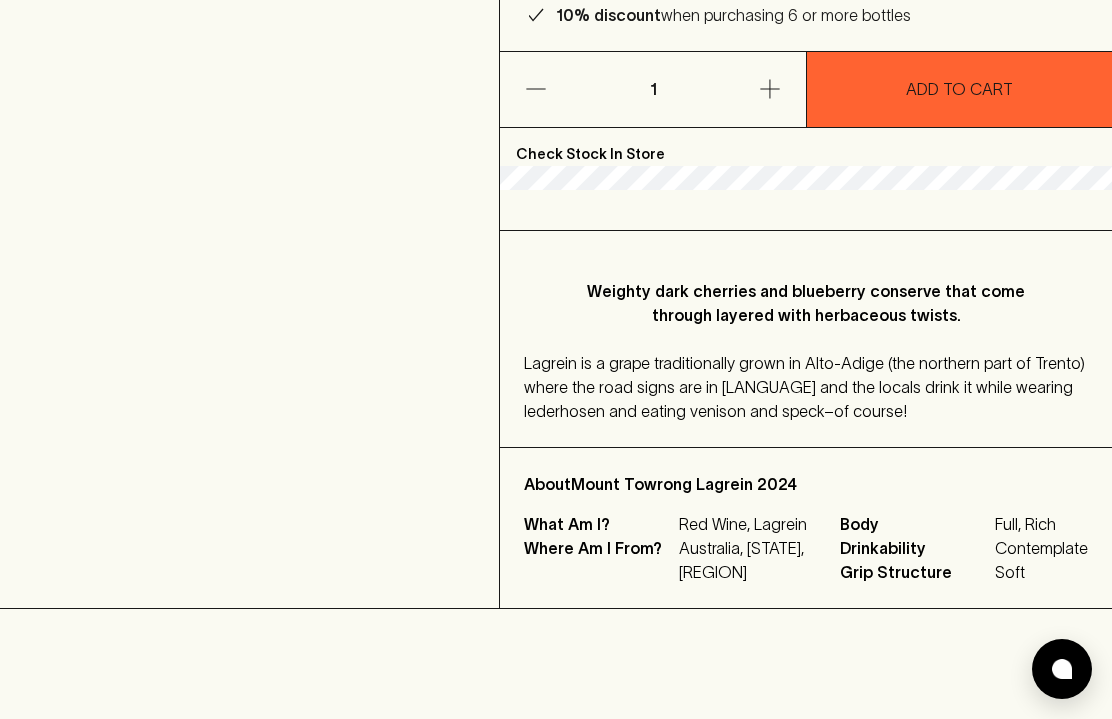 scroll, scrollTop: 0, scrollLeft: 0, axis: both 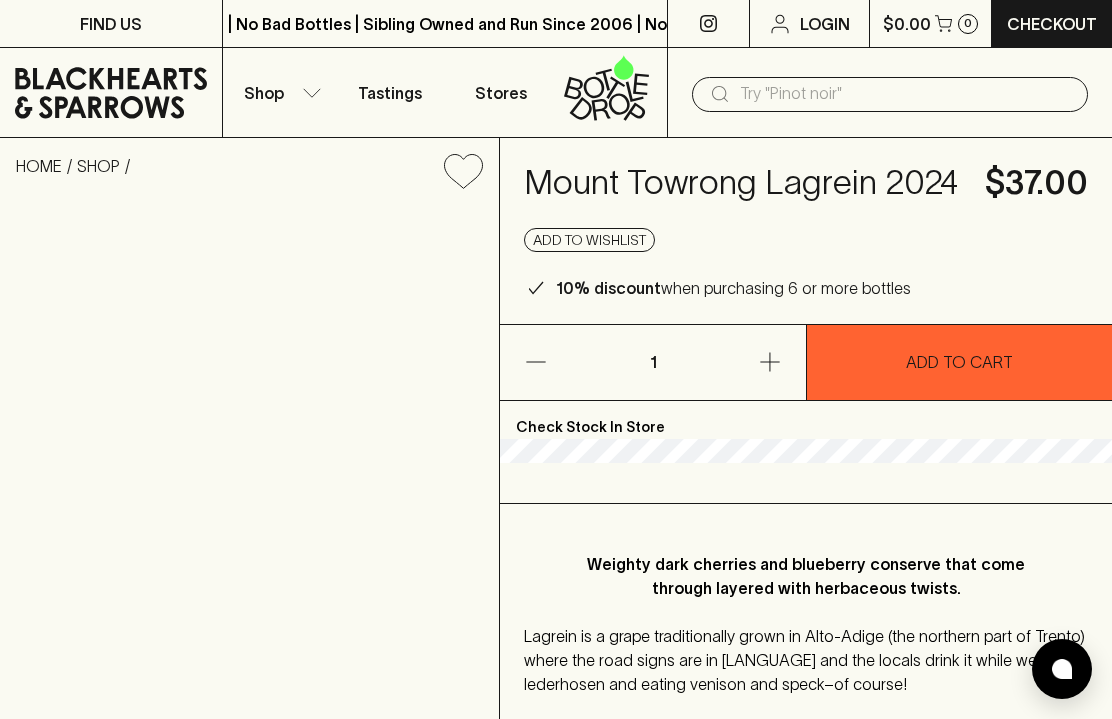 click at bounding box center (249, 543) 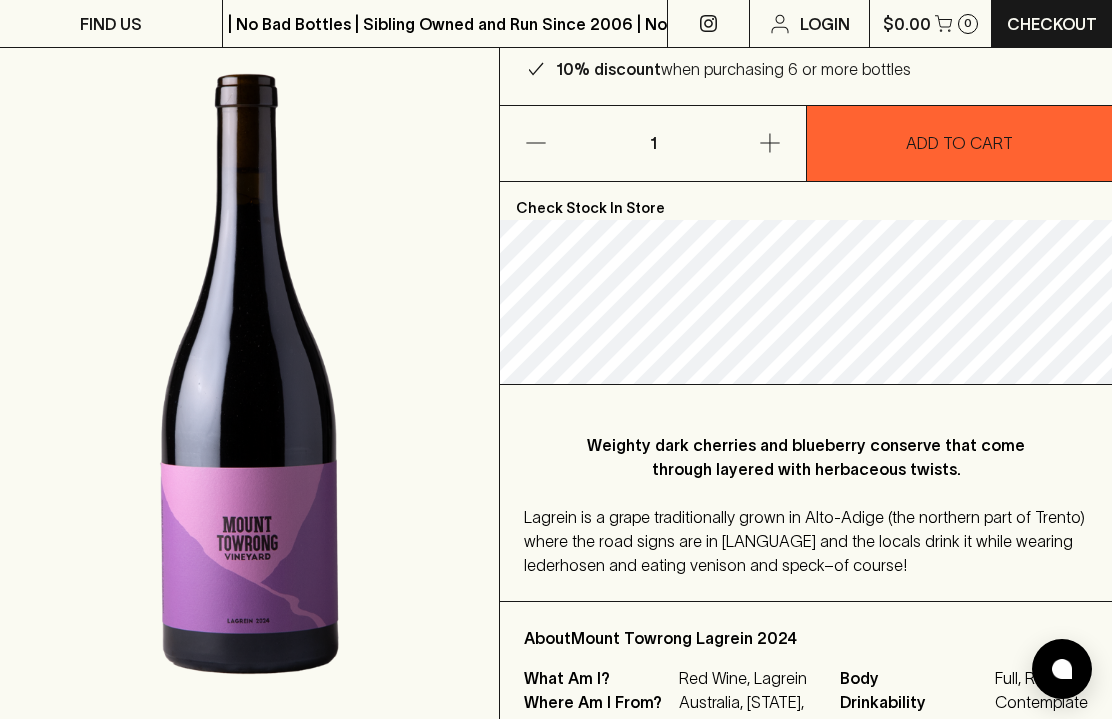 scroll, scrollTop: 218, scrollLeft: 0, axis: vertical 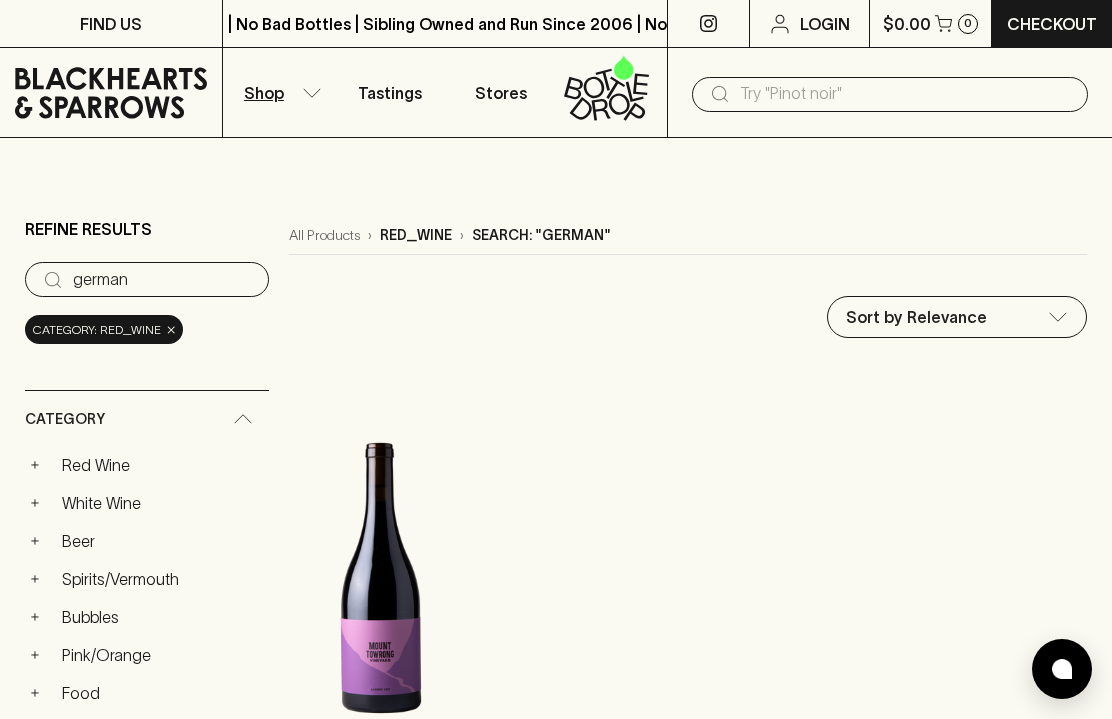click on "Shop" at bounding box center (278, 92) 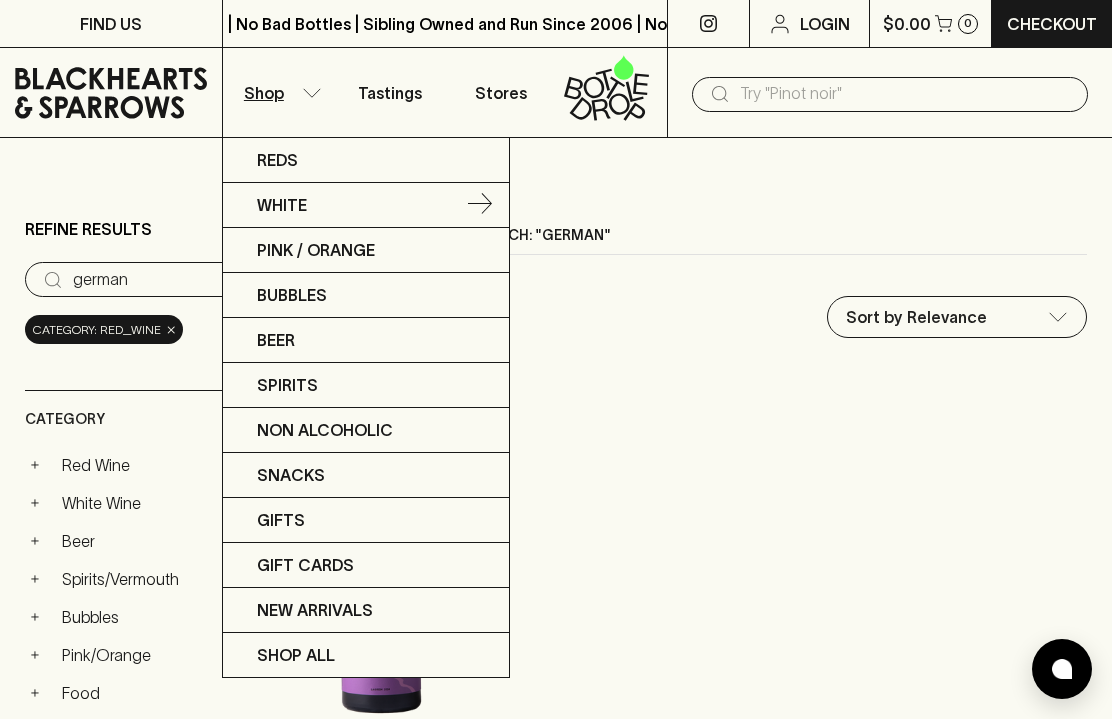 click on "White" at bounding box center (366, 205) 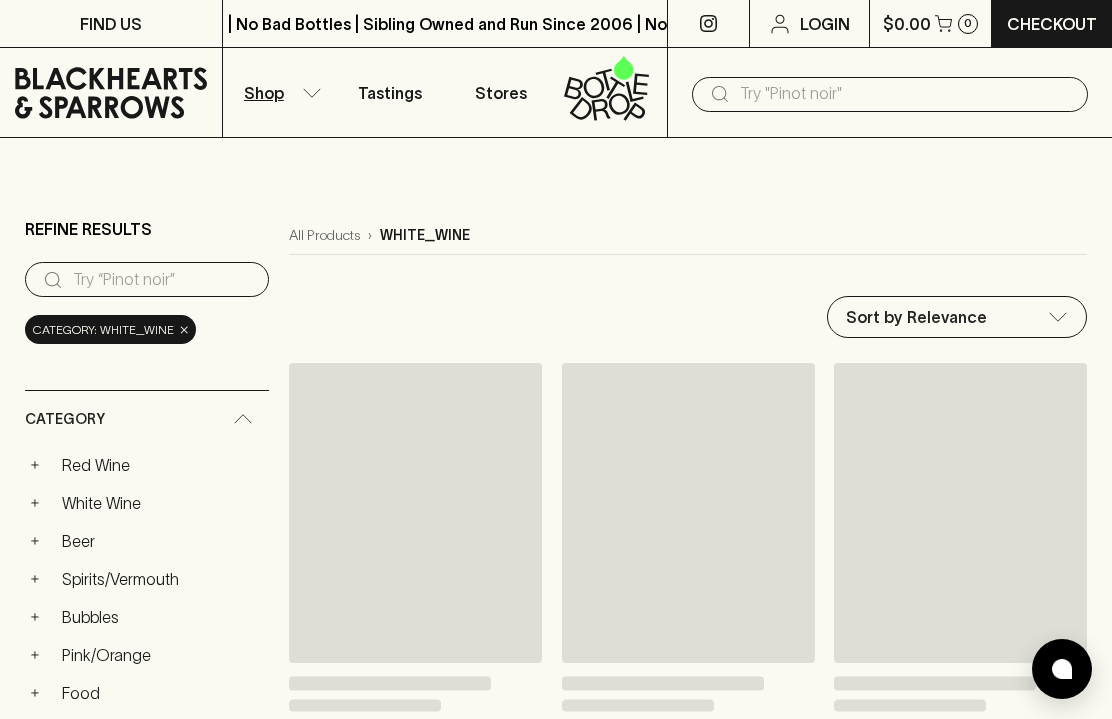 type 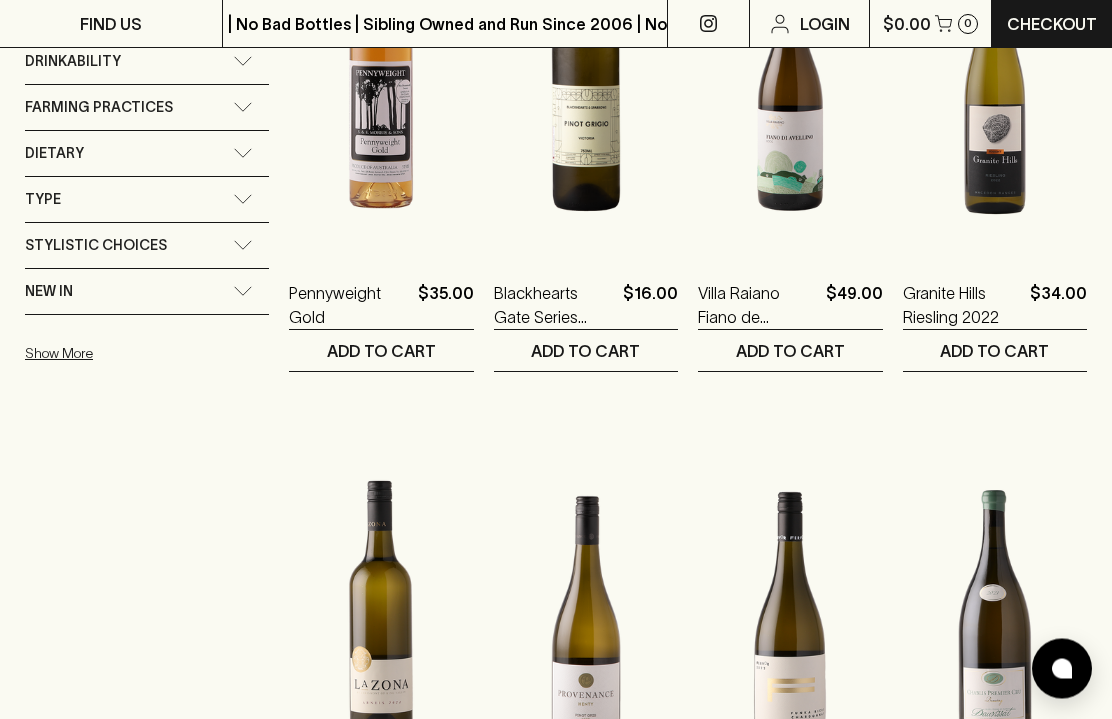 scroll, scrollTop: 1033, scrollLeft: 0, axis: vertical 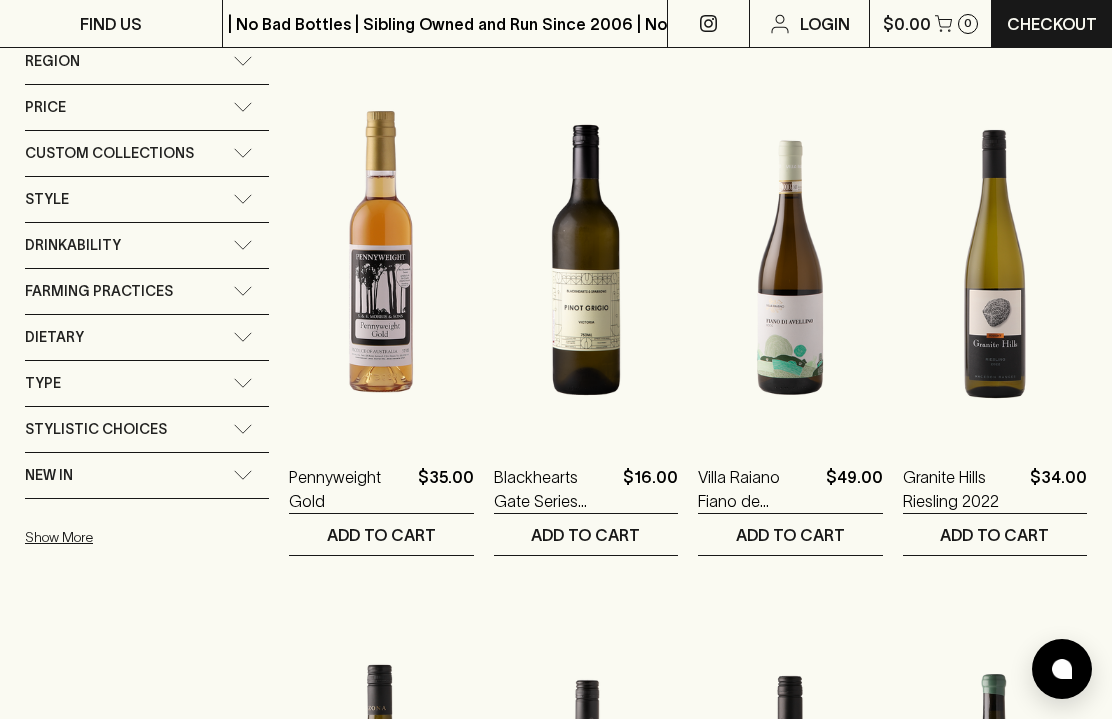 click at bounding box center (790, 260) 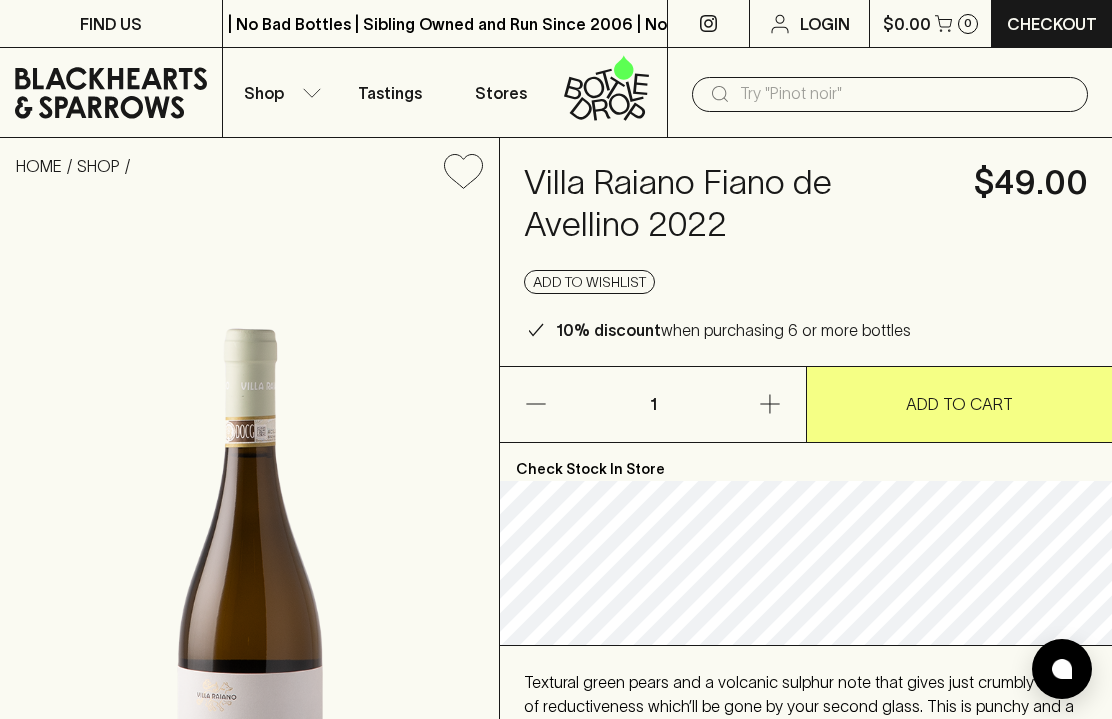 scroll, scrollTop: 15, scrollLeft: 0, axis: vertical 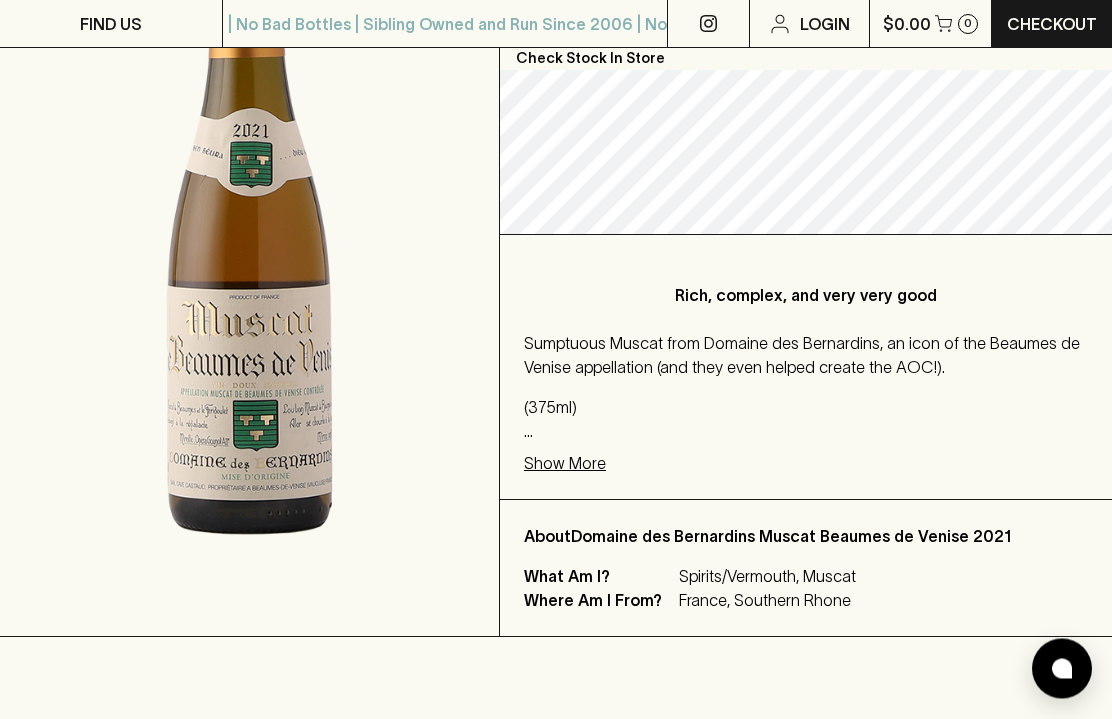click on "Show More" at bounding box center [565, 464] 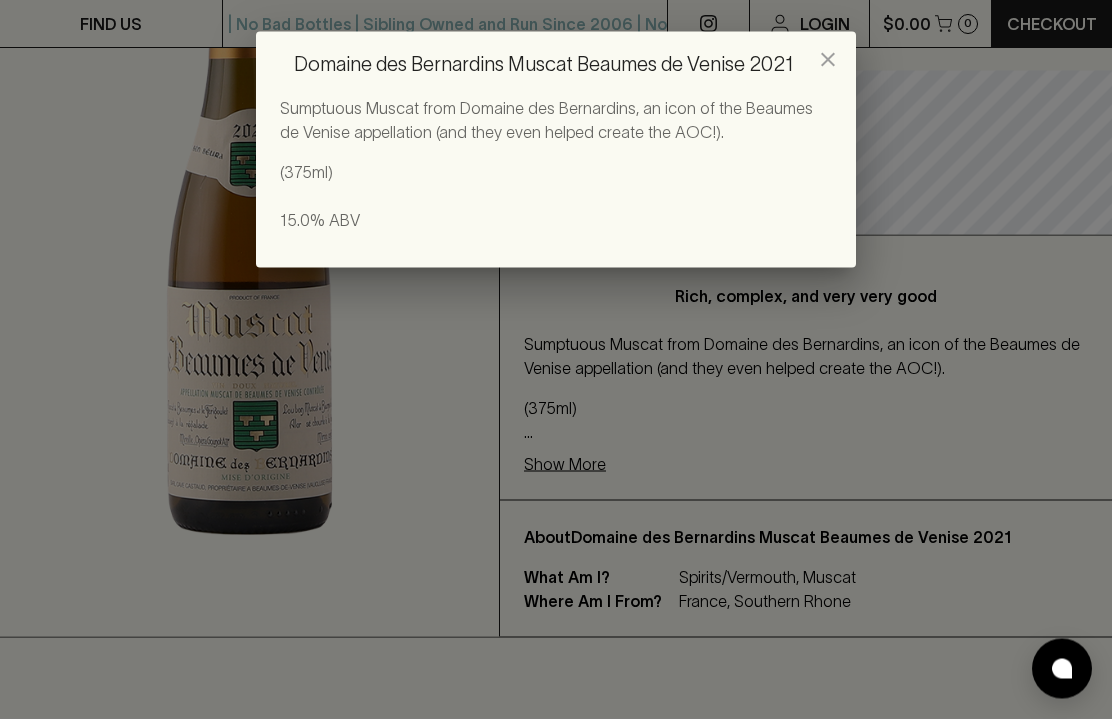 scroll, scrollTop: 453, scrollLeft: 0, axis: vertical 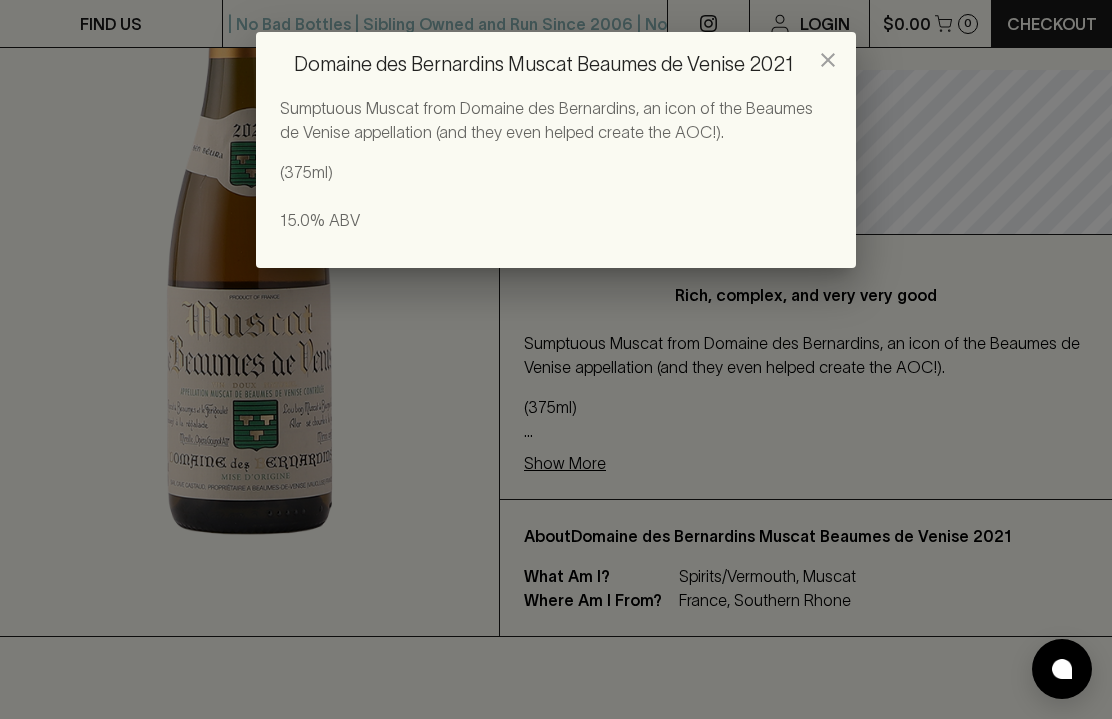 click 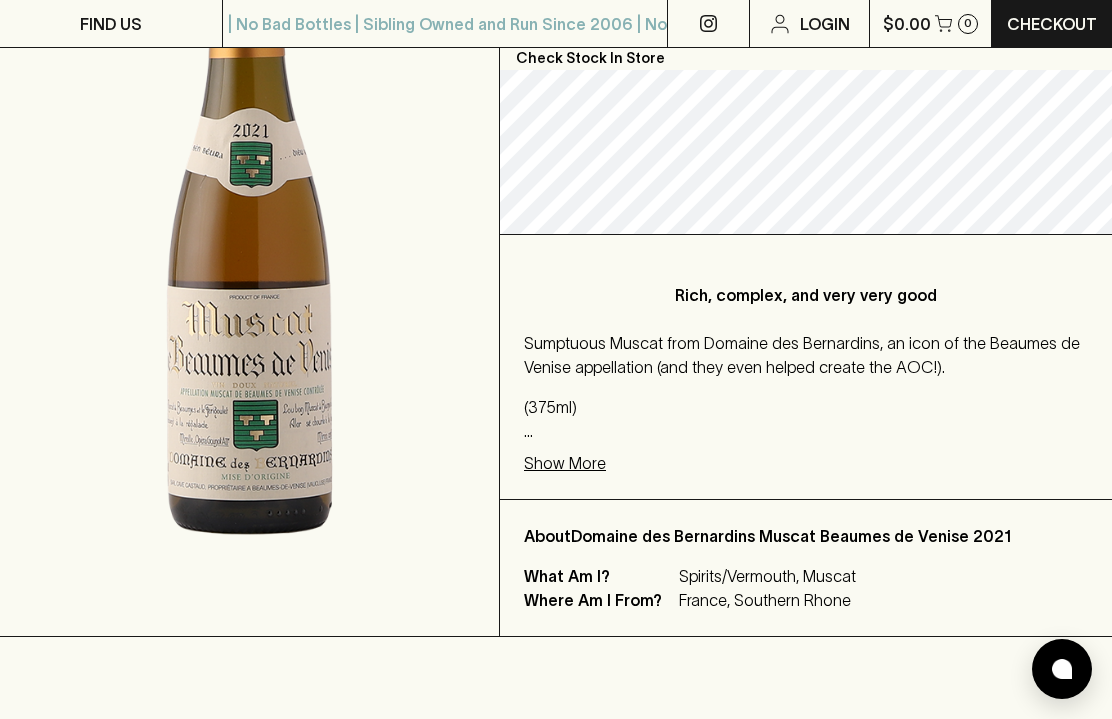 click on "Show More" at bounding box center (565, 463) 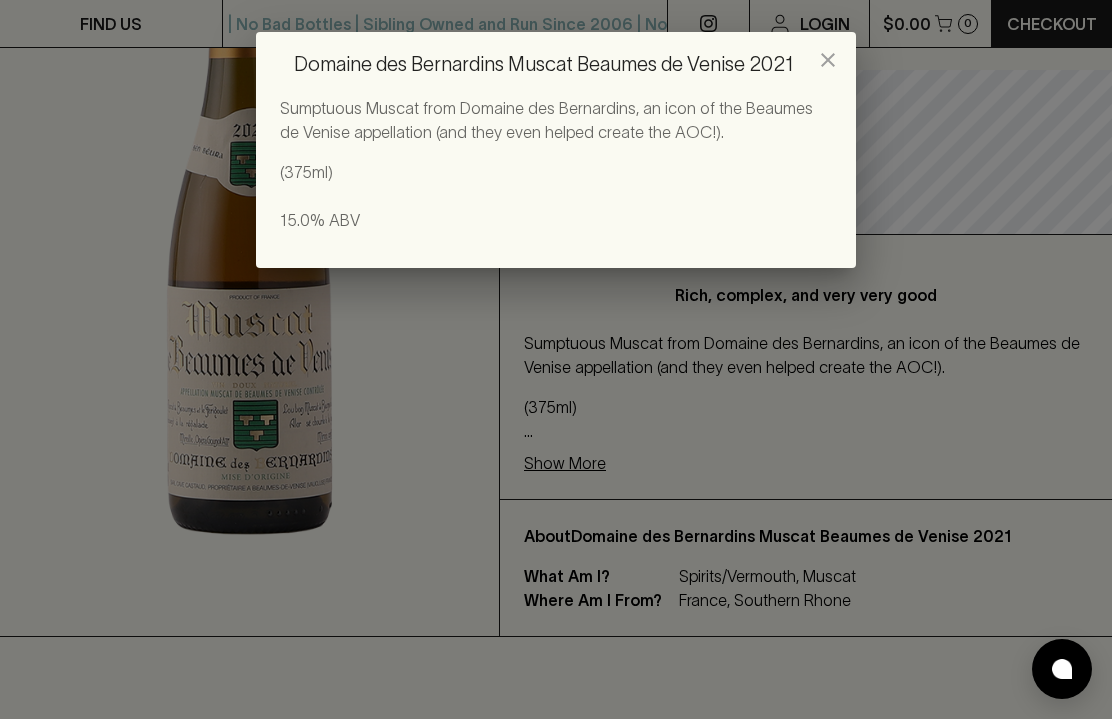 click 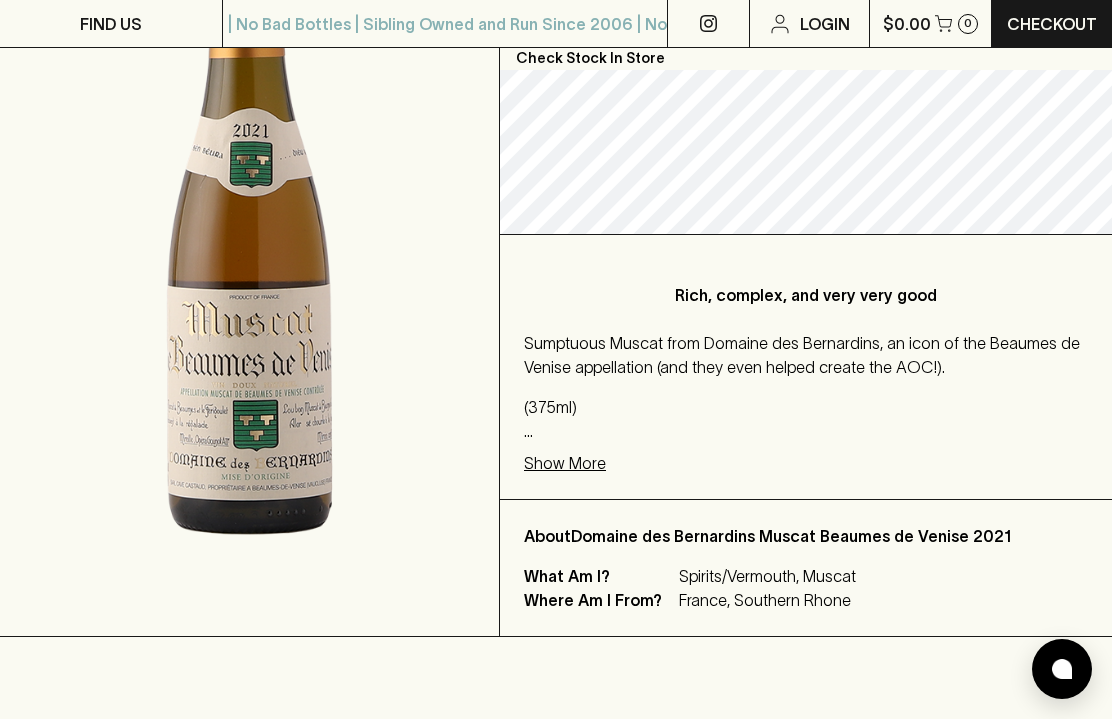 scroll, scrollTop: 331, scrollLeft: 0, axis: vertical 